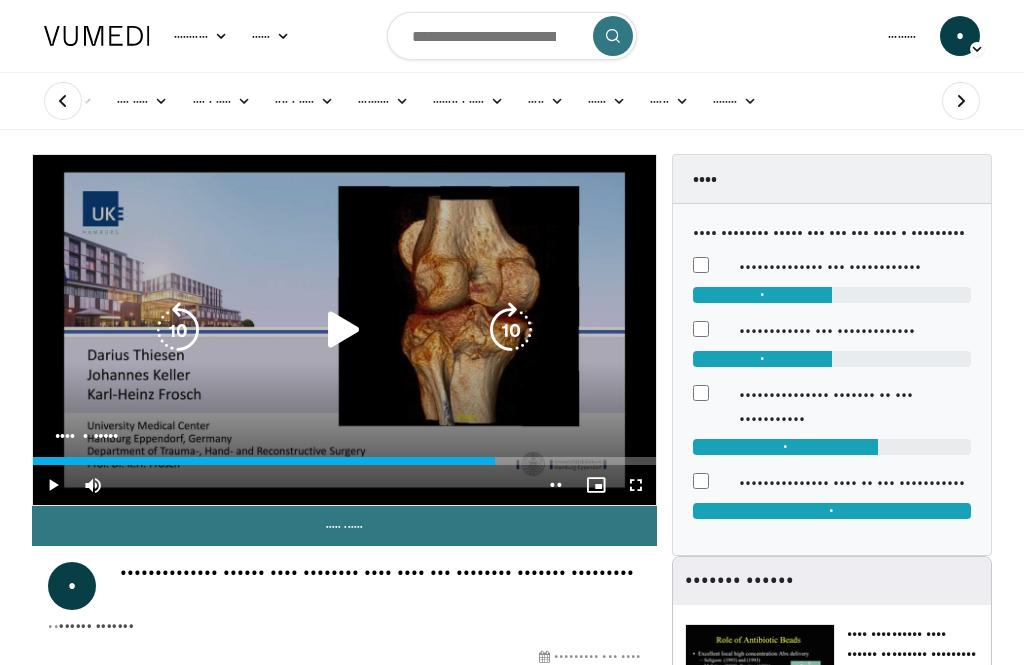 scroll, scrollTop: 485, scrollLeft: 0, axis: vertical 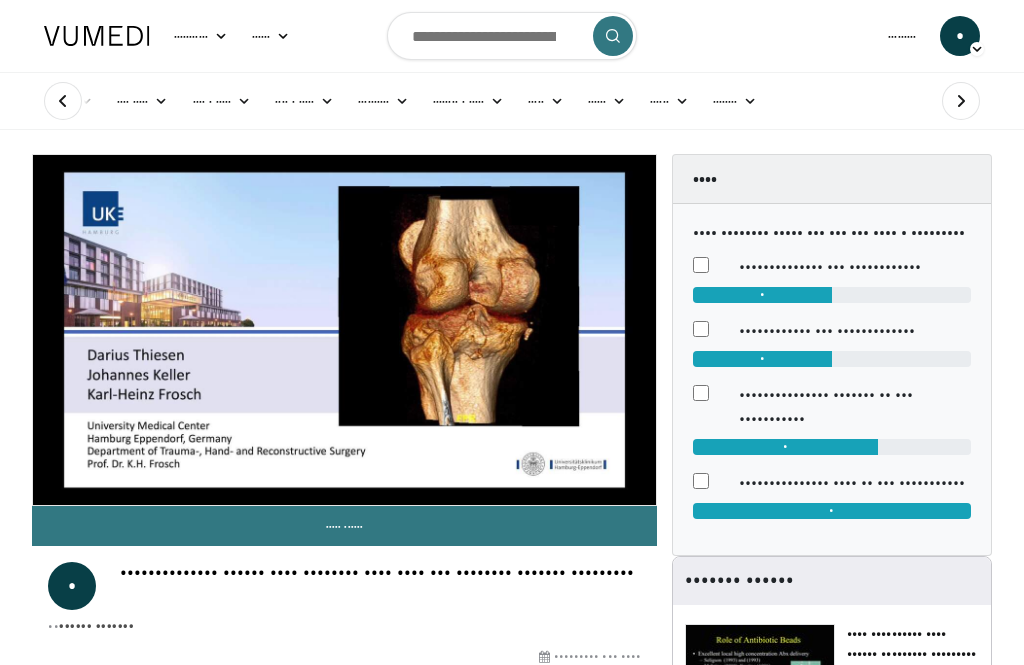 click at bounding box center (511, 330) 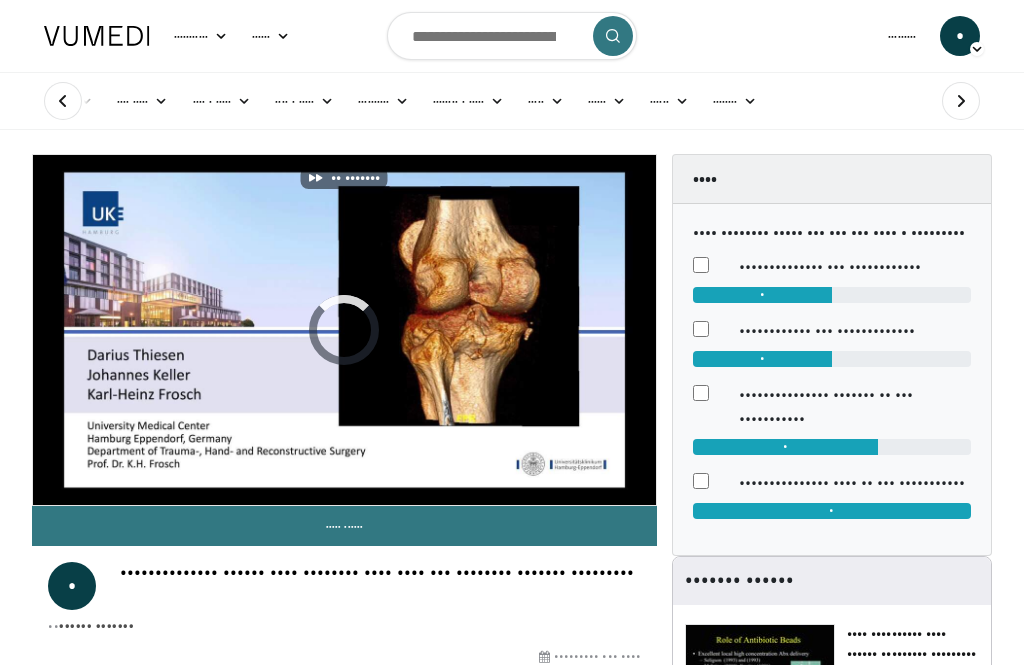 click on "•• •••••••
••• •• ••••••" at bounding box center [344, 330] 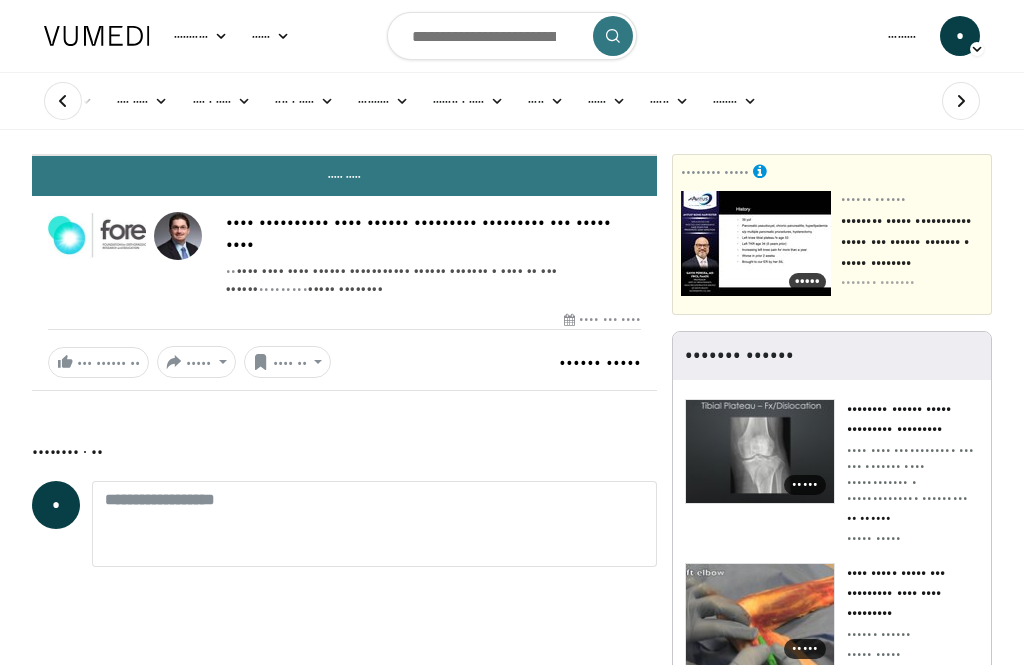 scroll, scrollTop: 0, scrollLeft: 0, axis: both 